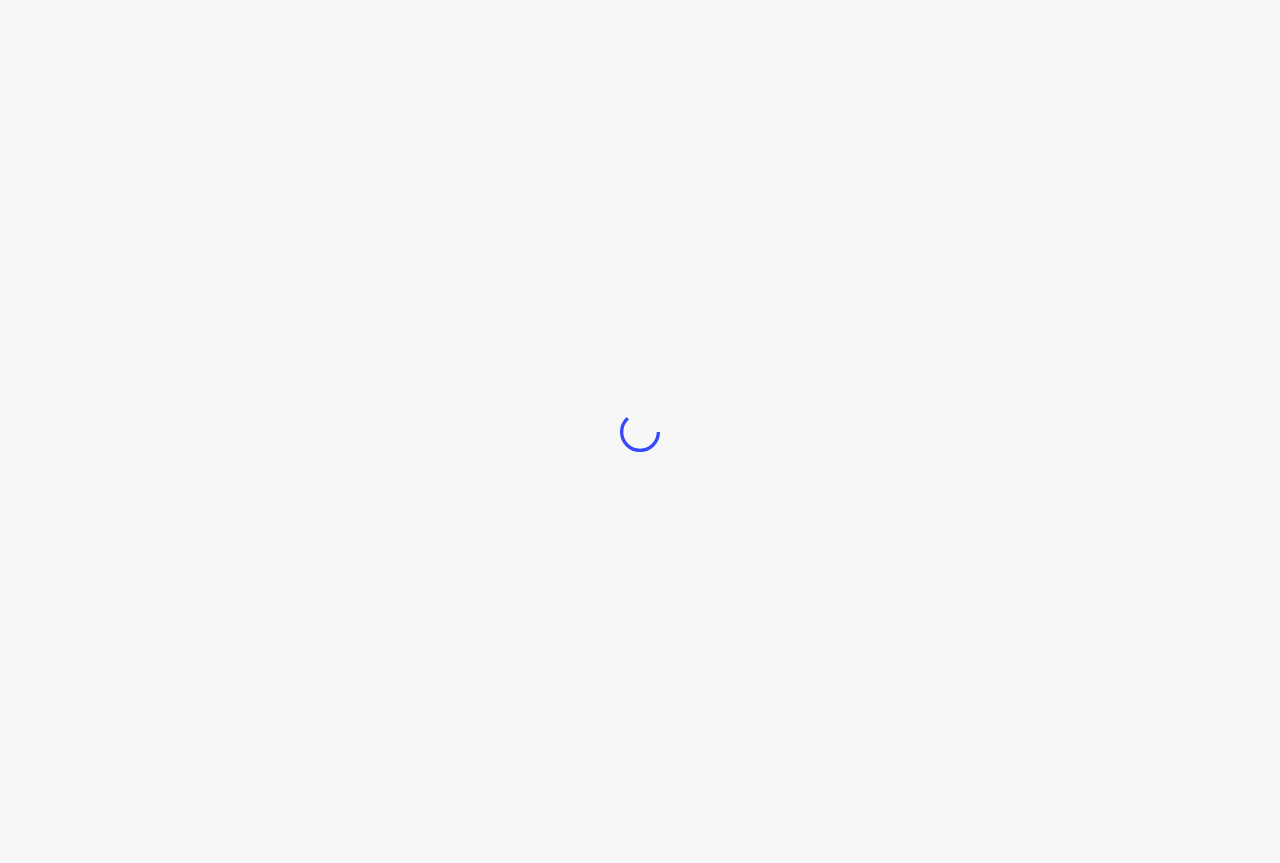 scroll, scrollTop: 0, scrollLeft: 0, axis: both 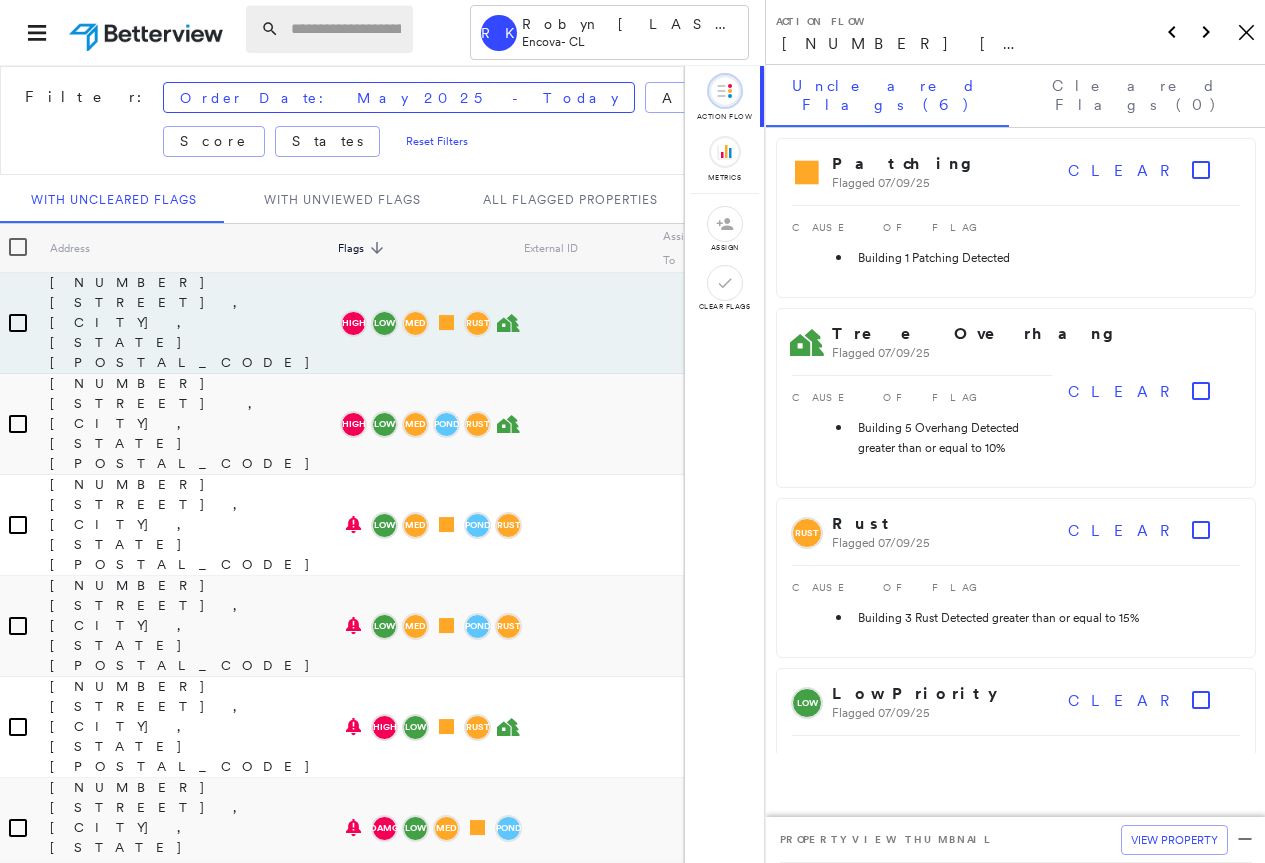 click at bounding box center [346, 29] 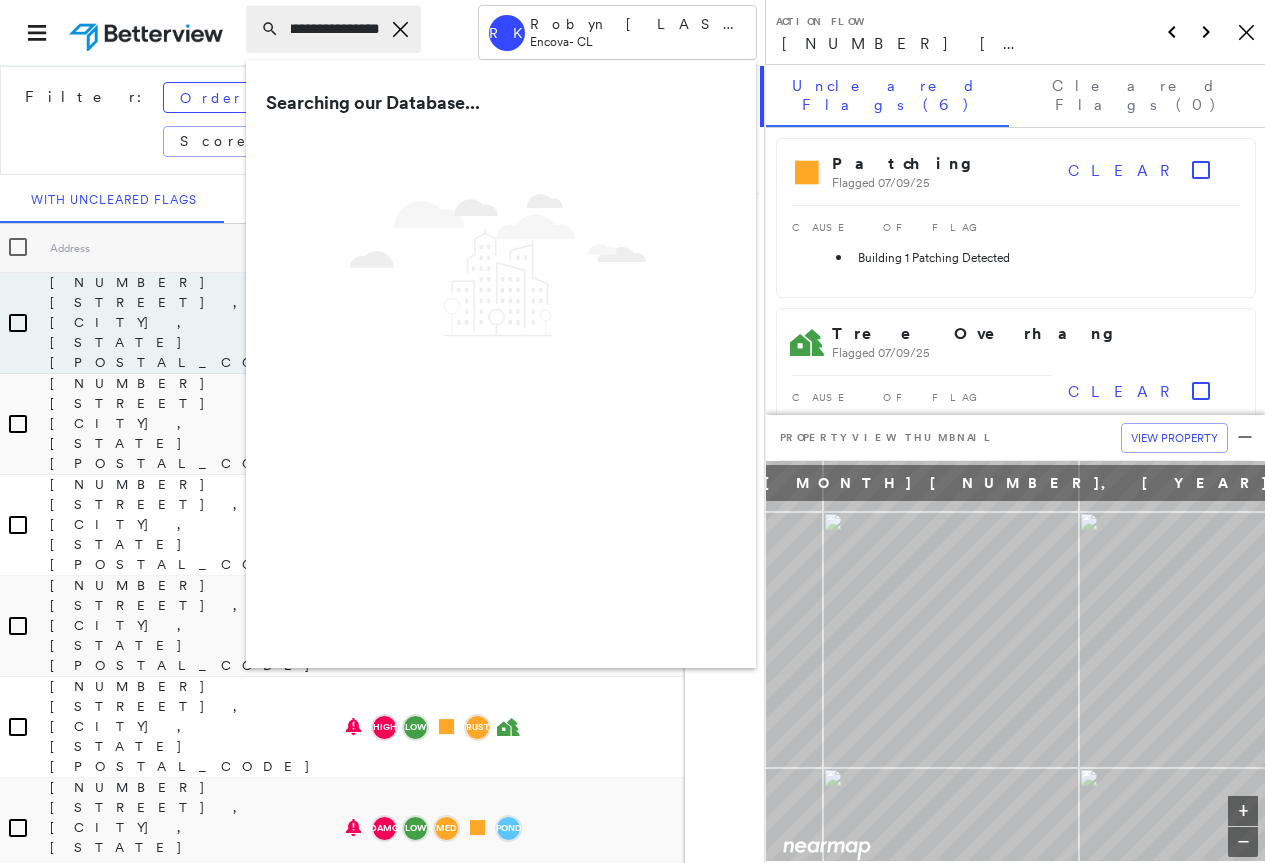 scroll, scrollTop: 0, scrollLeft: 109, axis: horizontal 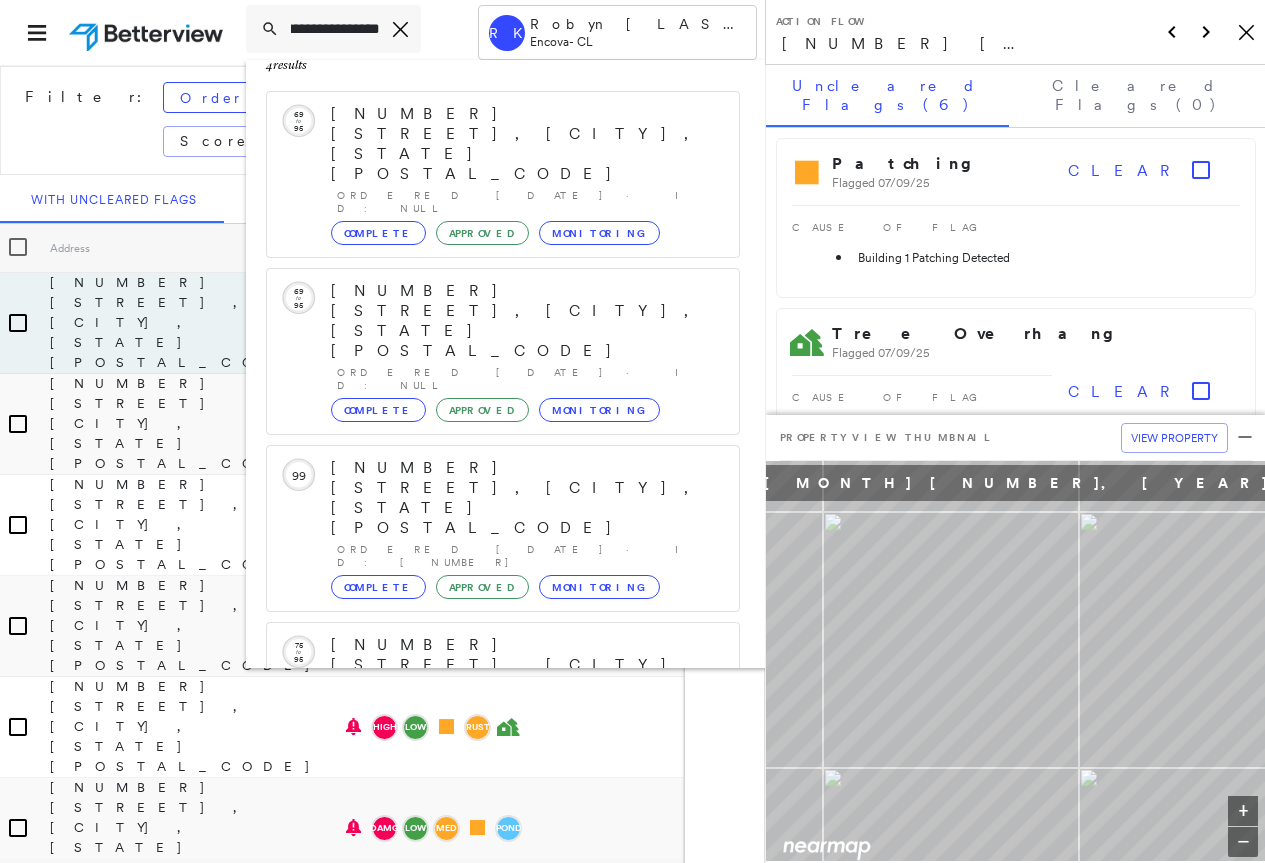 type on "**********" 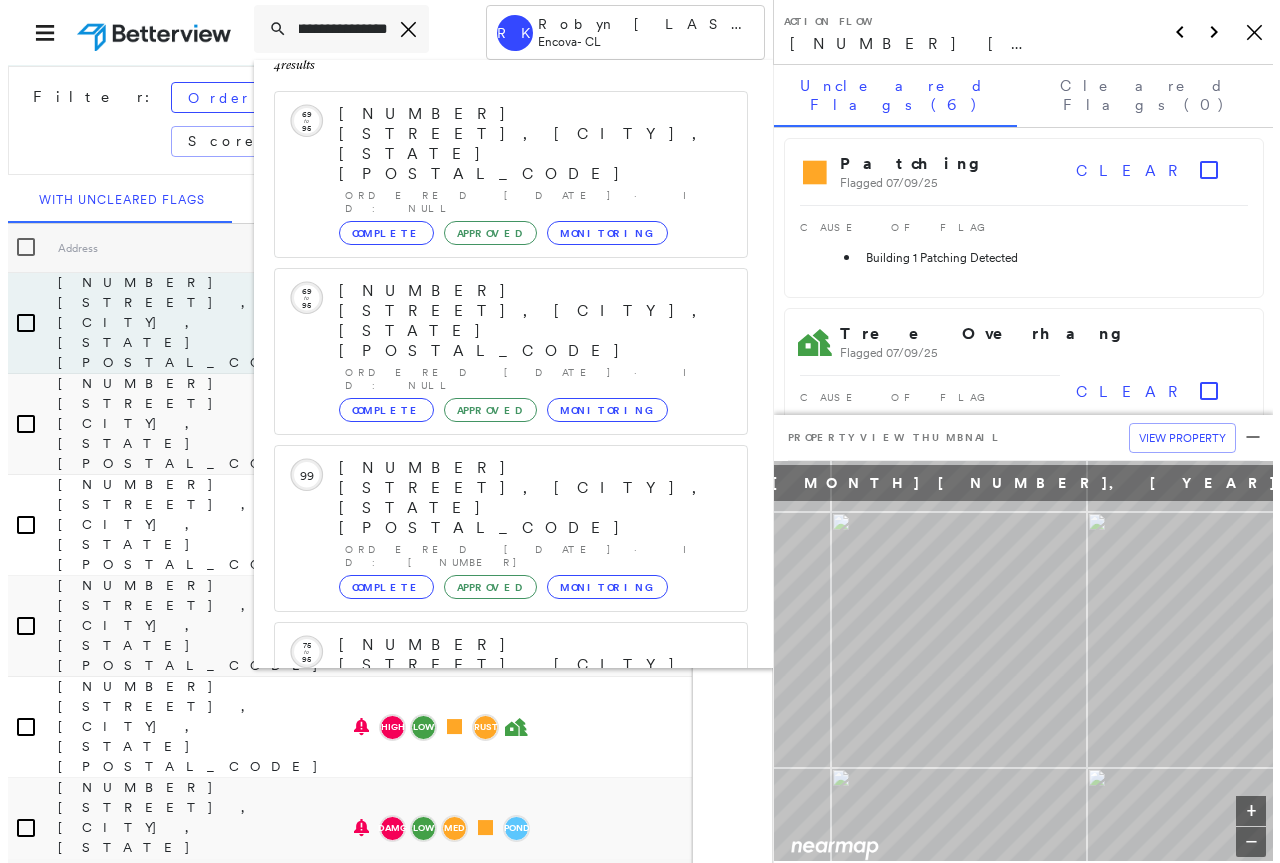scroll, scrollTop: 0, scrollLeft: 0, axis: both 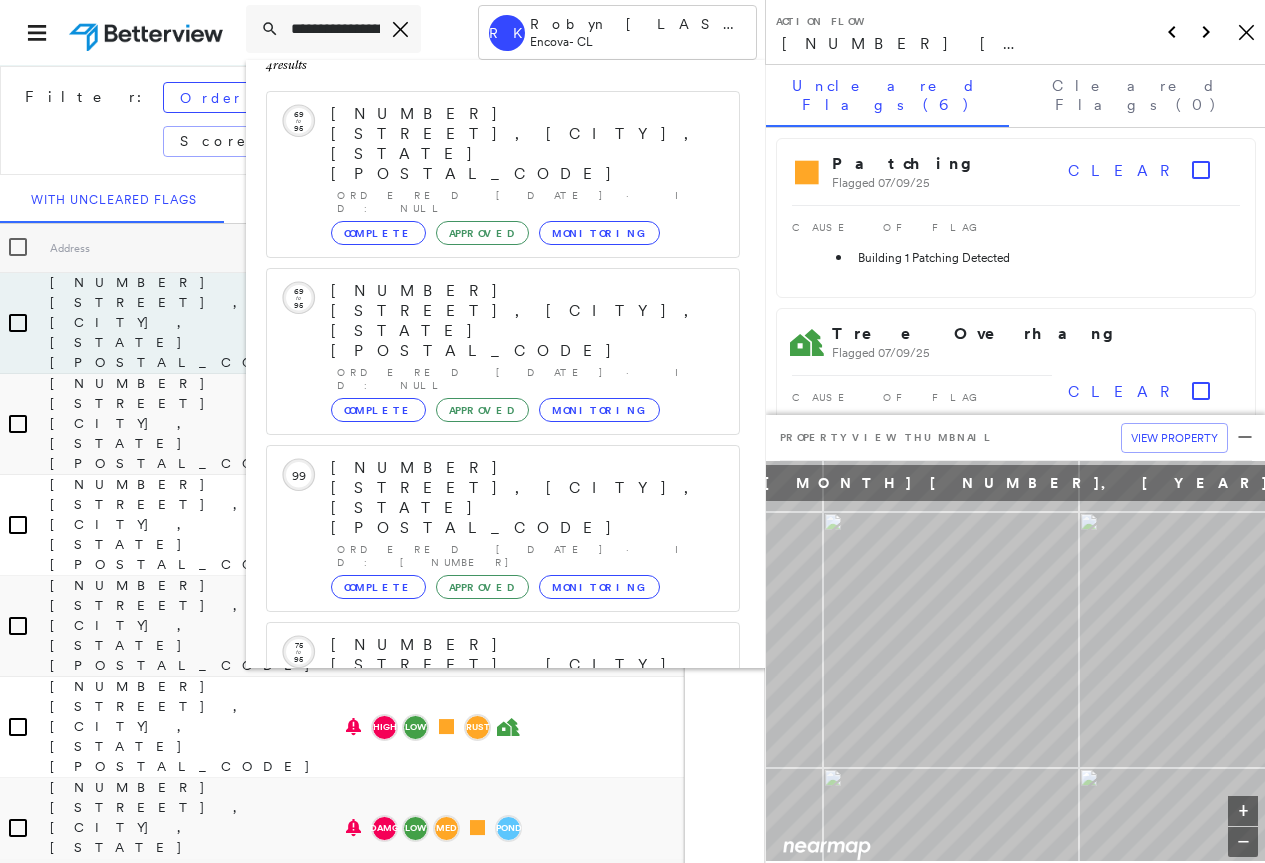 click 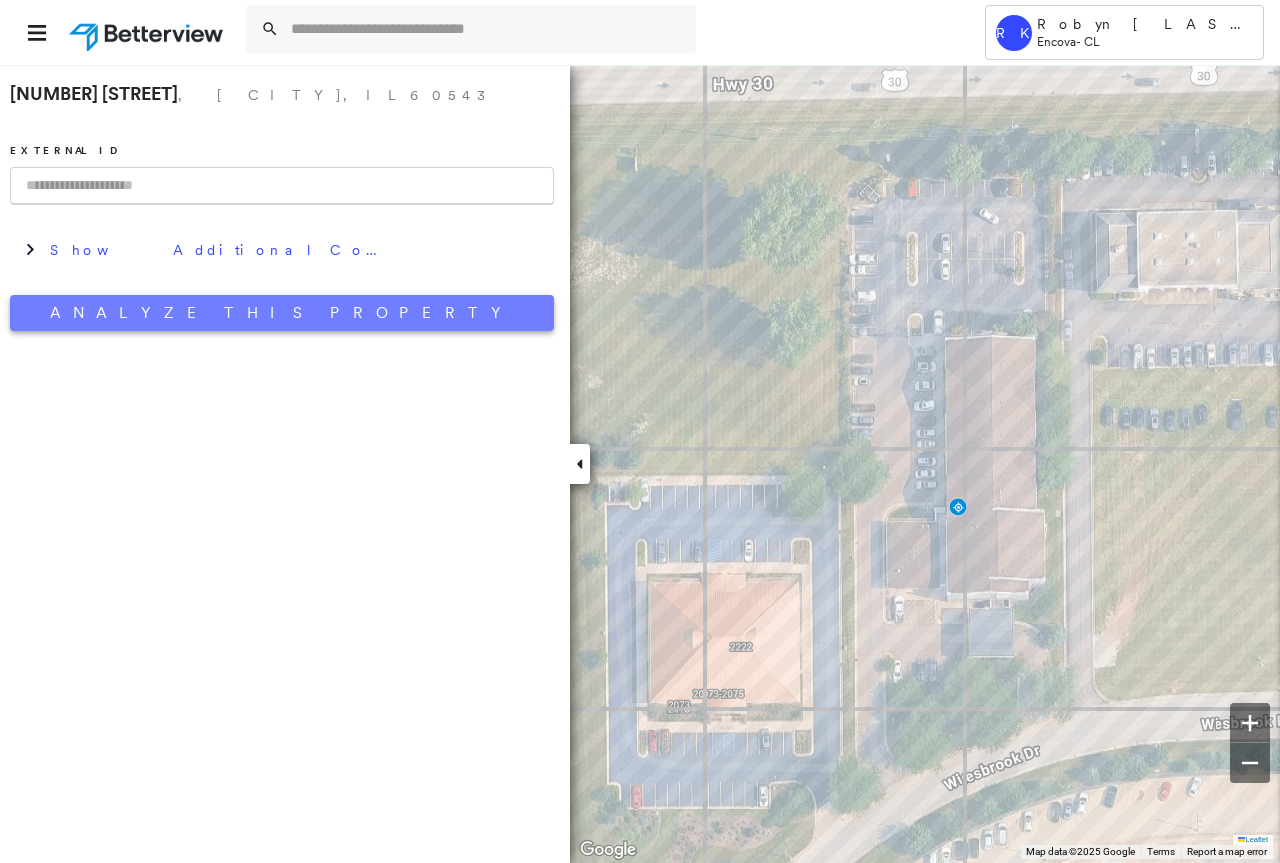 click on "Analyze This Property" at bounding box center (282, 313) 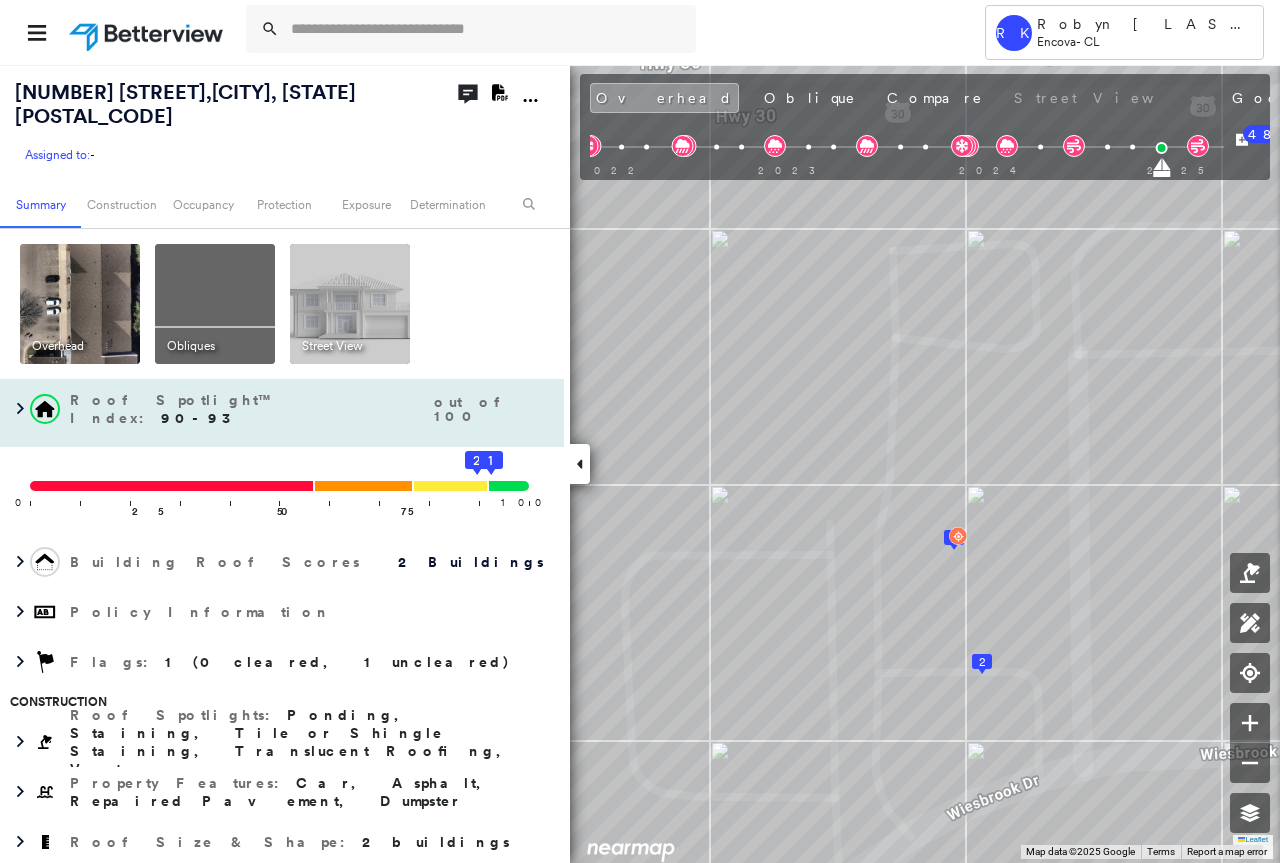click at bounding box center [450, 486] 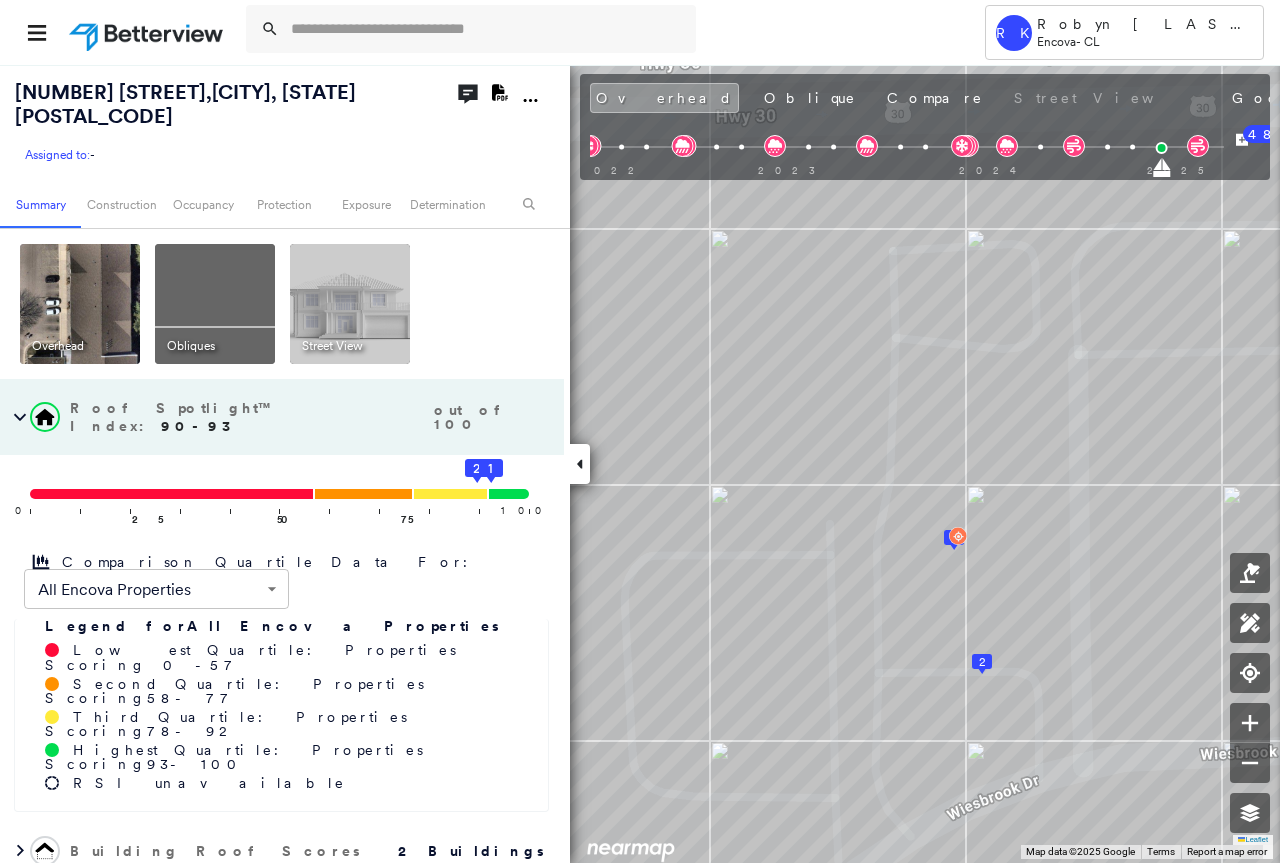 scroll, scrollTop: 200, scrollLeft: 0, axis: vertical 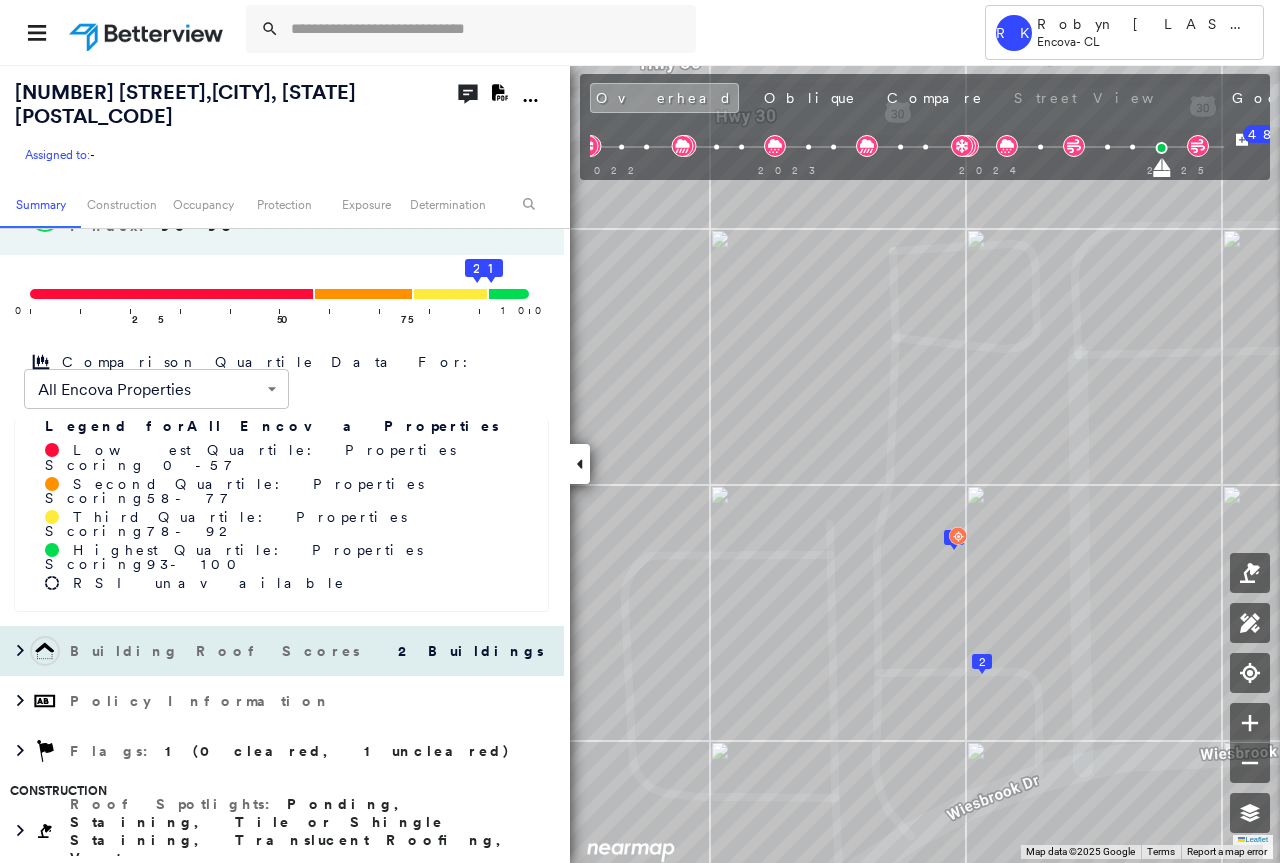 click on "Building Roof Scores" at bounding box center (217, 651) 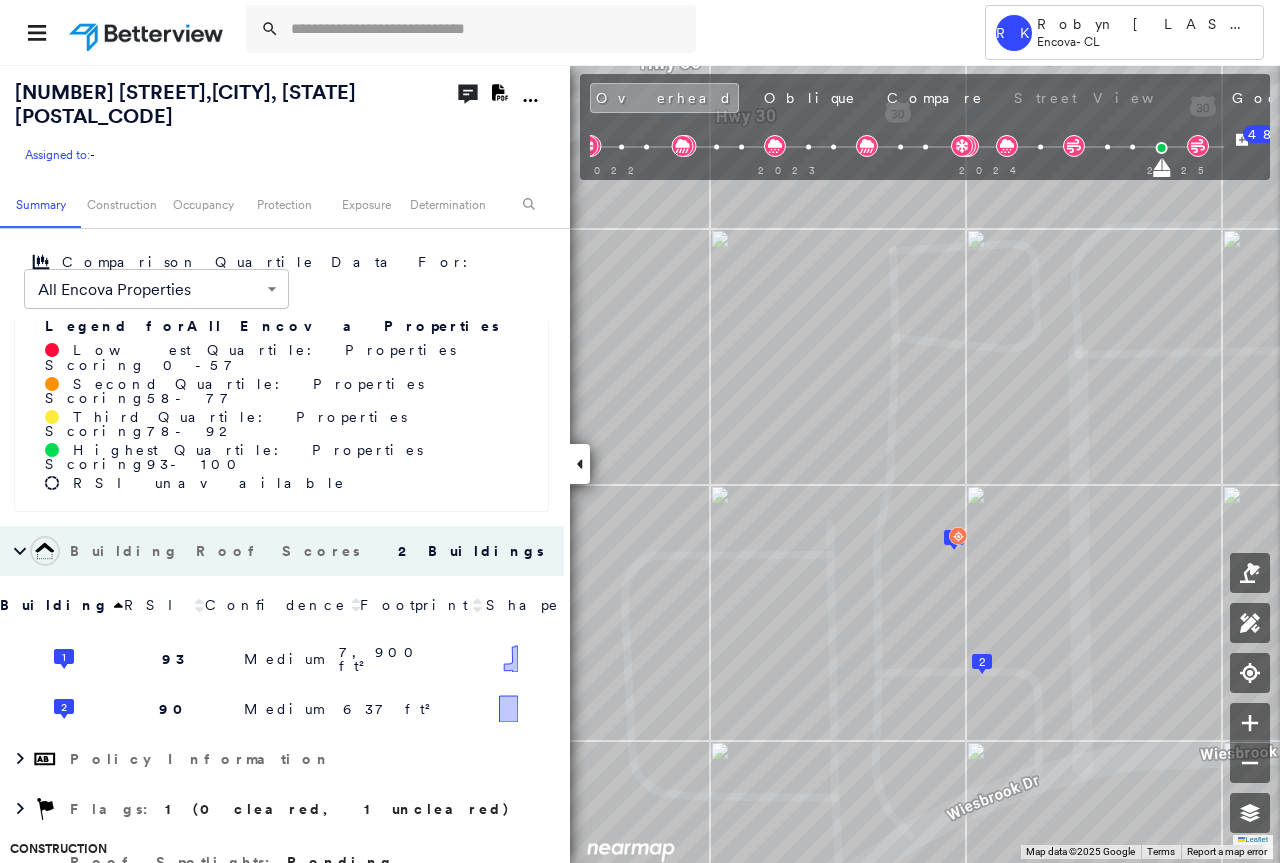 scroll, scrollTop: 200, scrollLeft: 0, axis: vertical 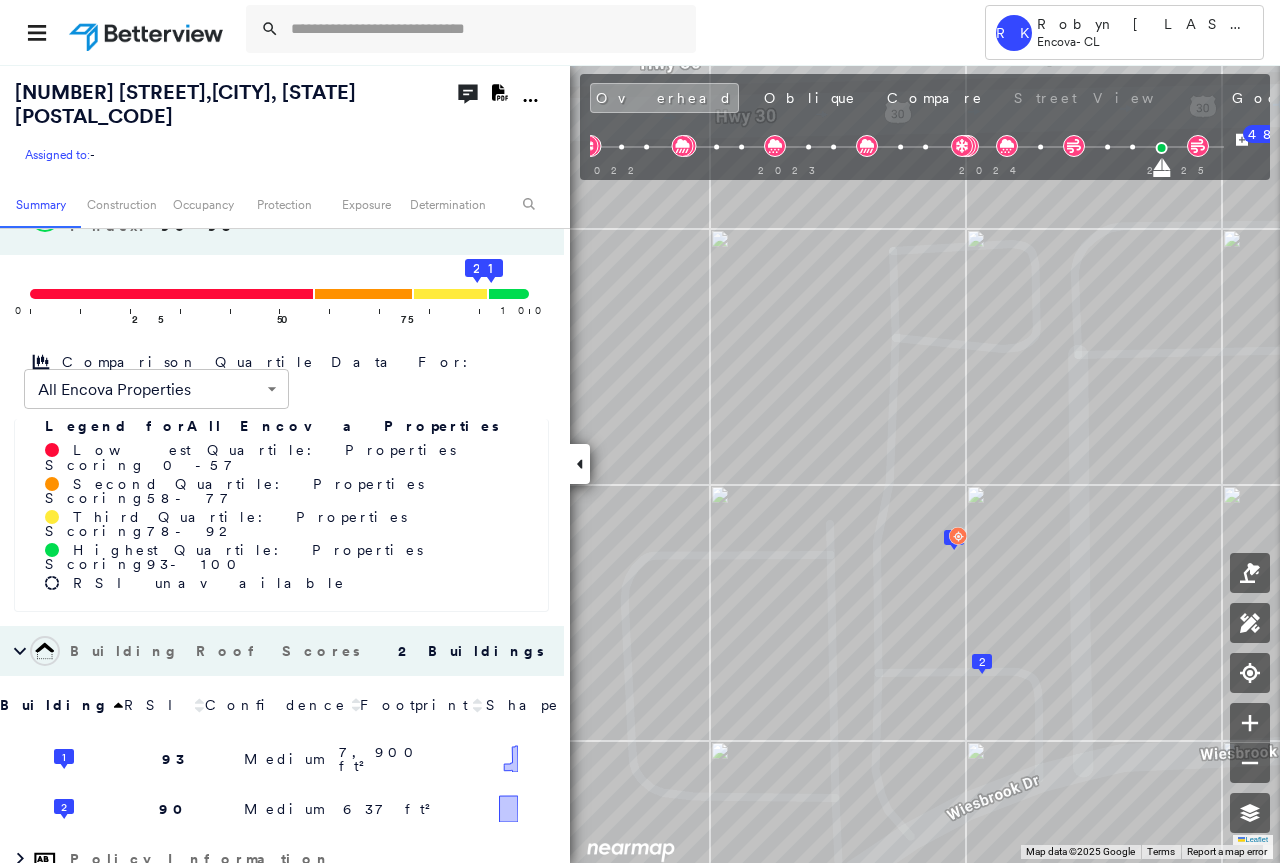 click on "Download PDF Report" 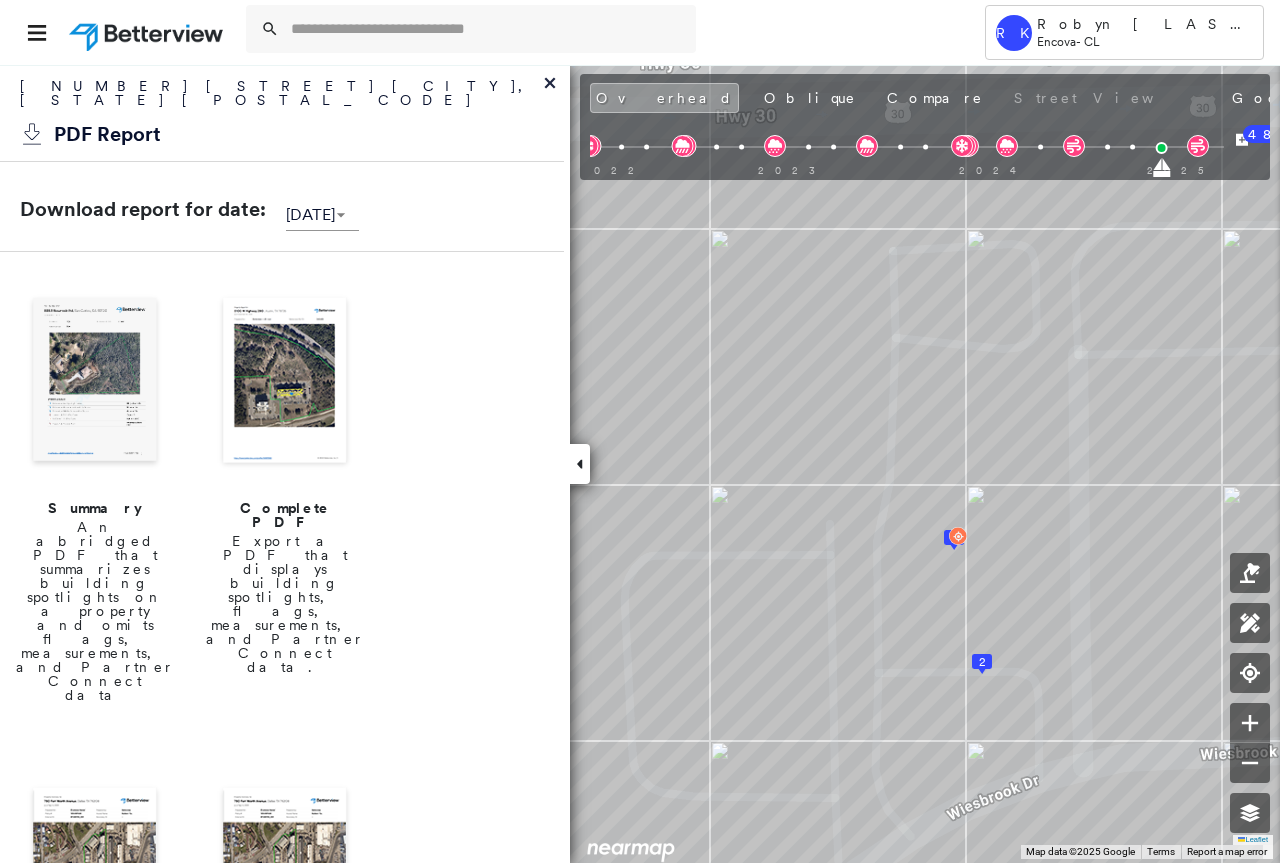 click at bounding box center (285, 382) 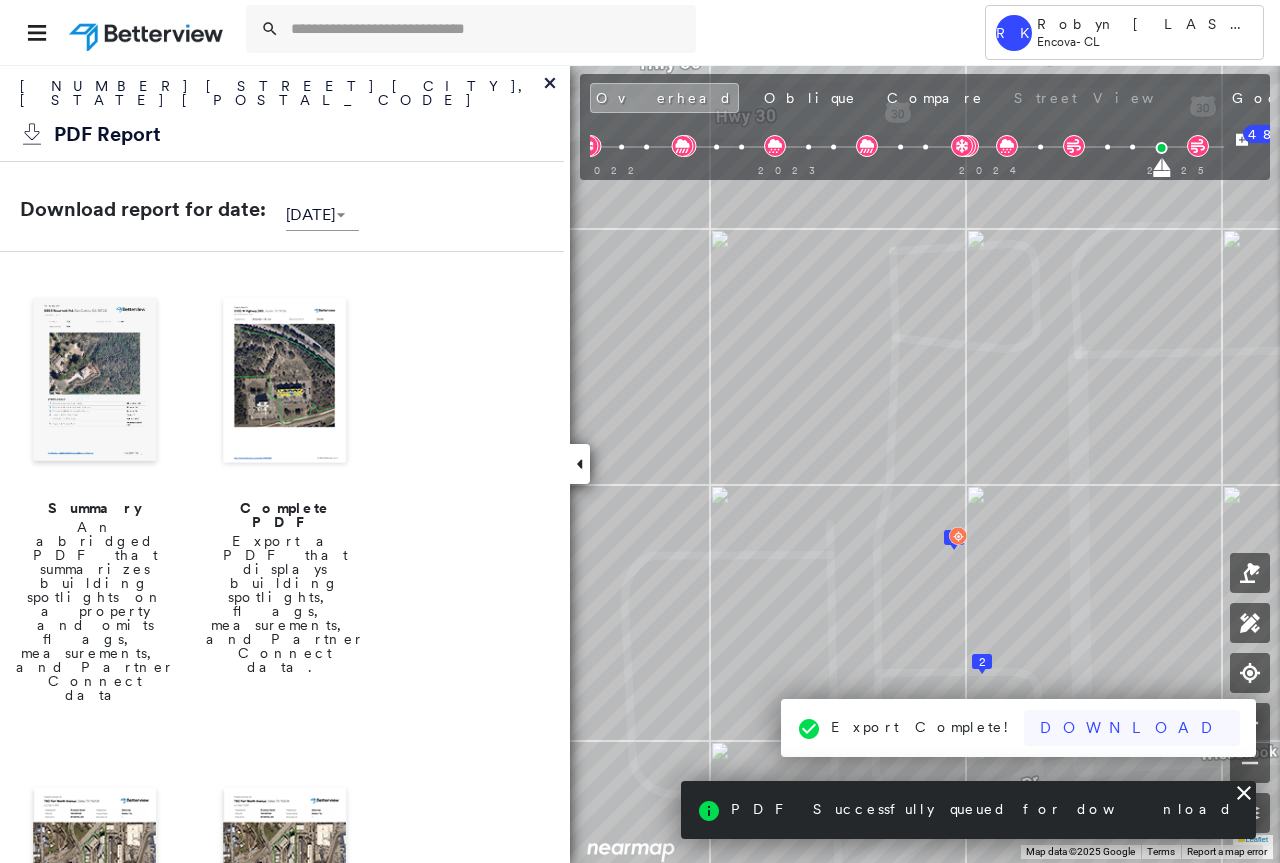 click on "Download" at bounding box center [1132, 728] 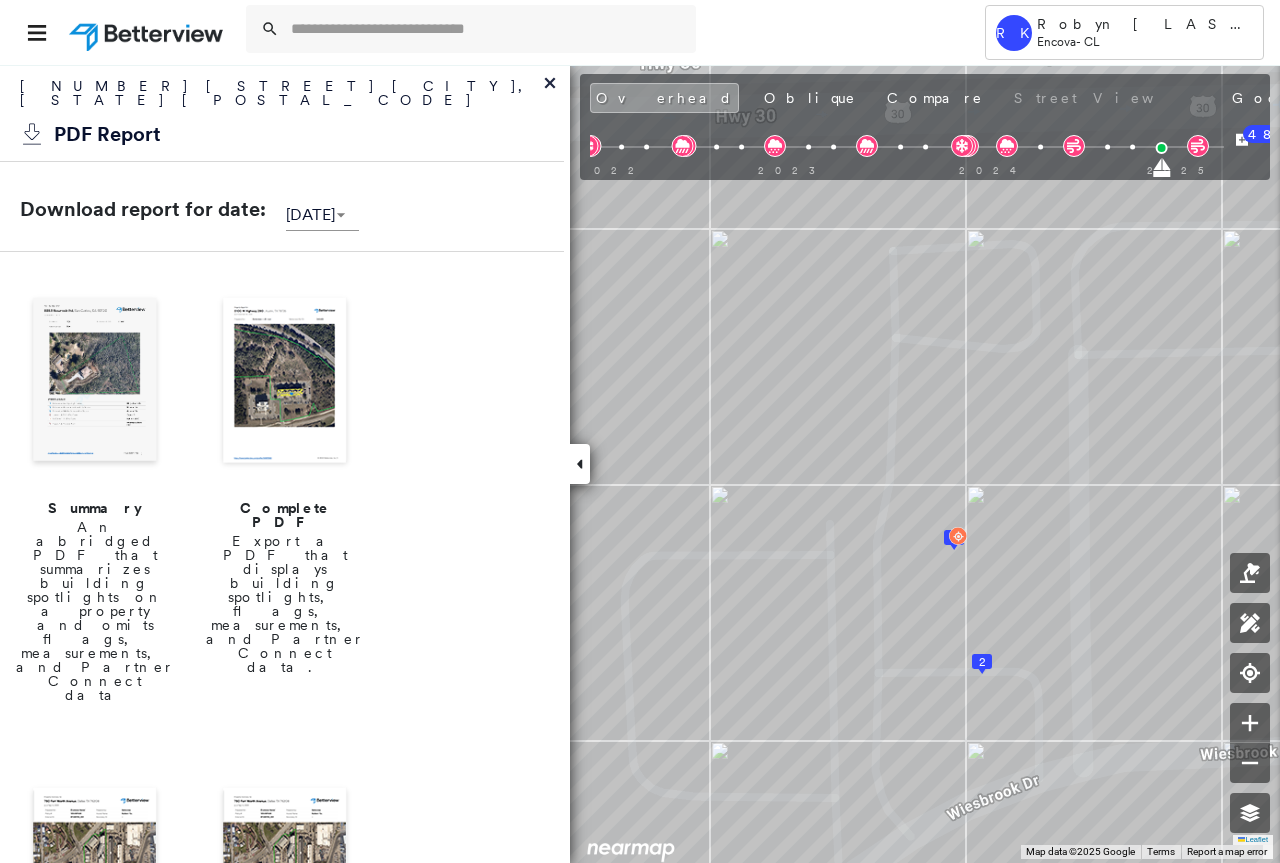 click on "RK [LAST NAME] Encova - CL" at bounding box center [640, 32] 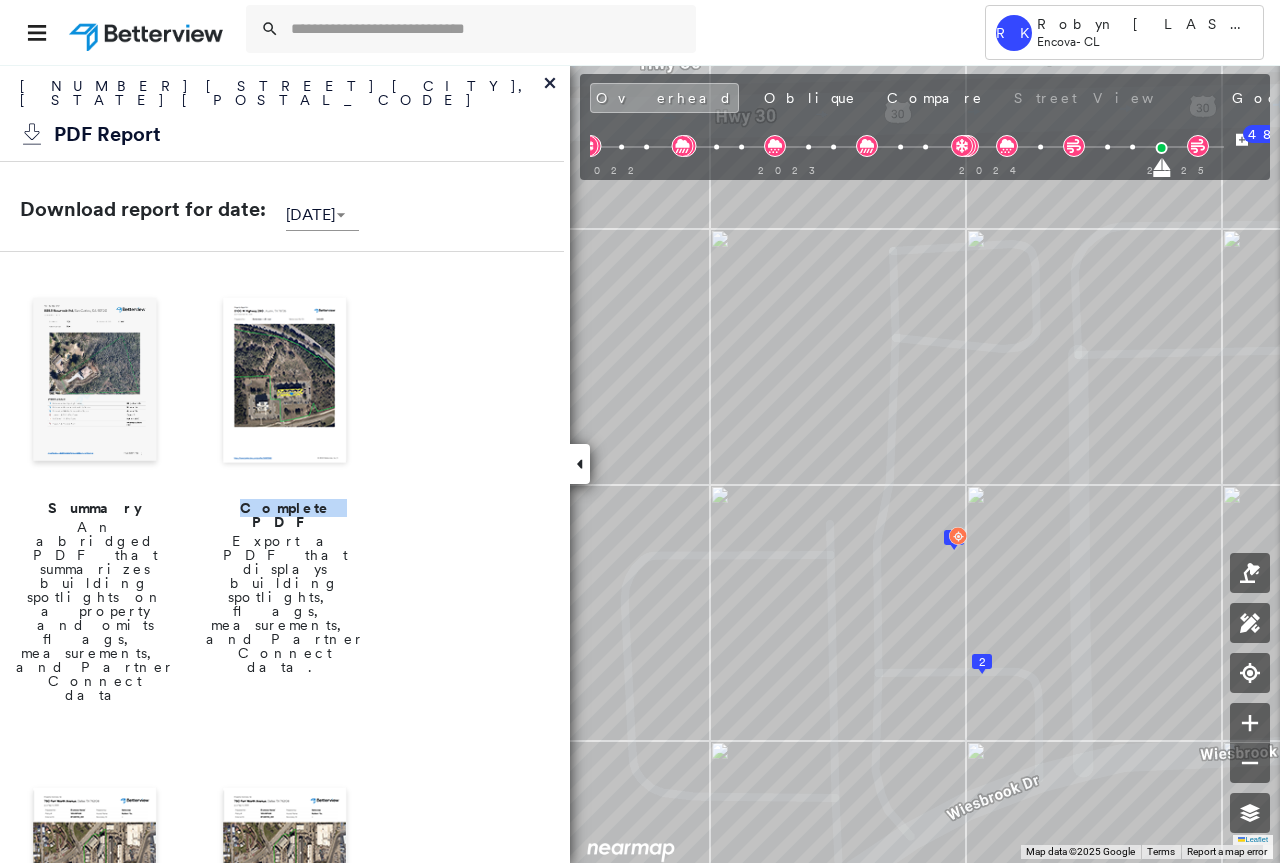 click on "Complete PDF" at bounding box center (285, 515) 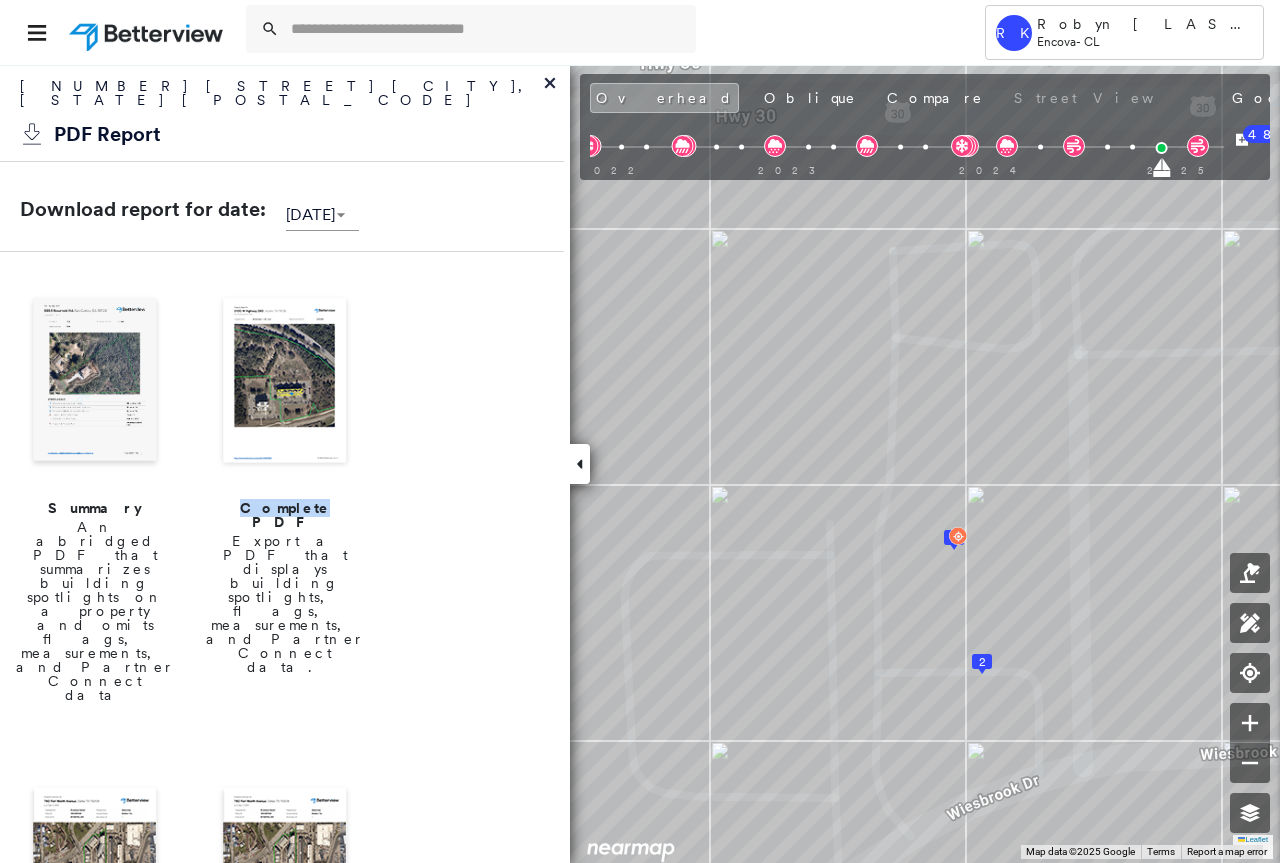 click at bounding box center [285, 382] 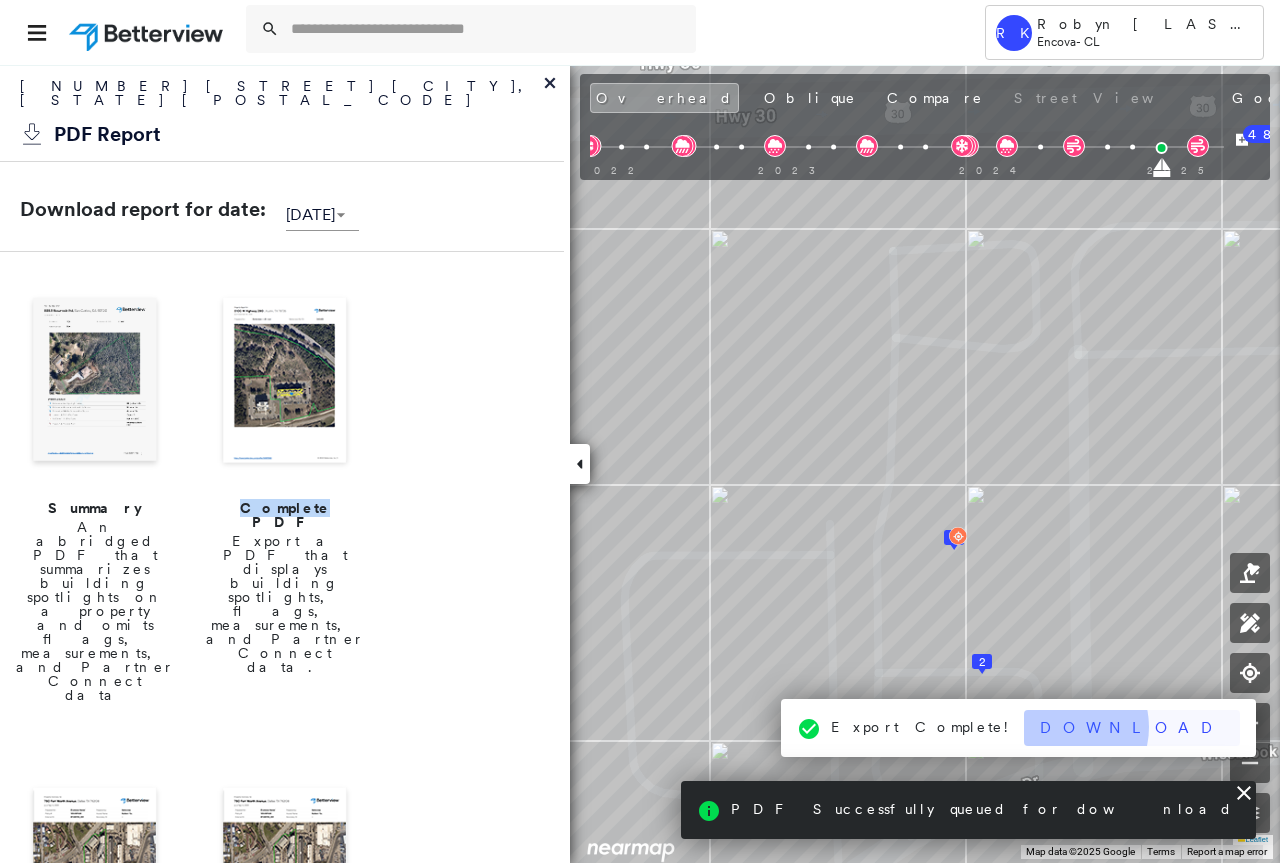 click on "Download" at bounding box center (1132, 728) 